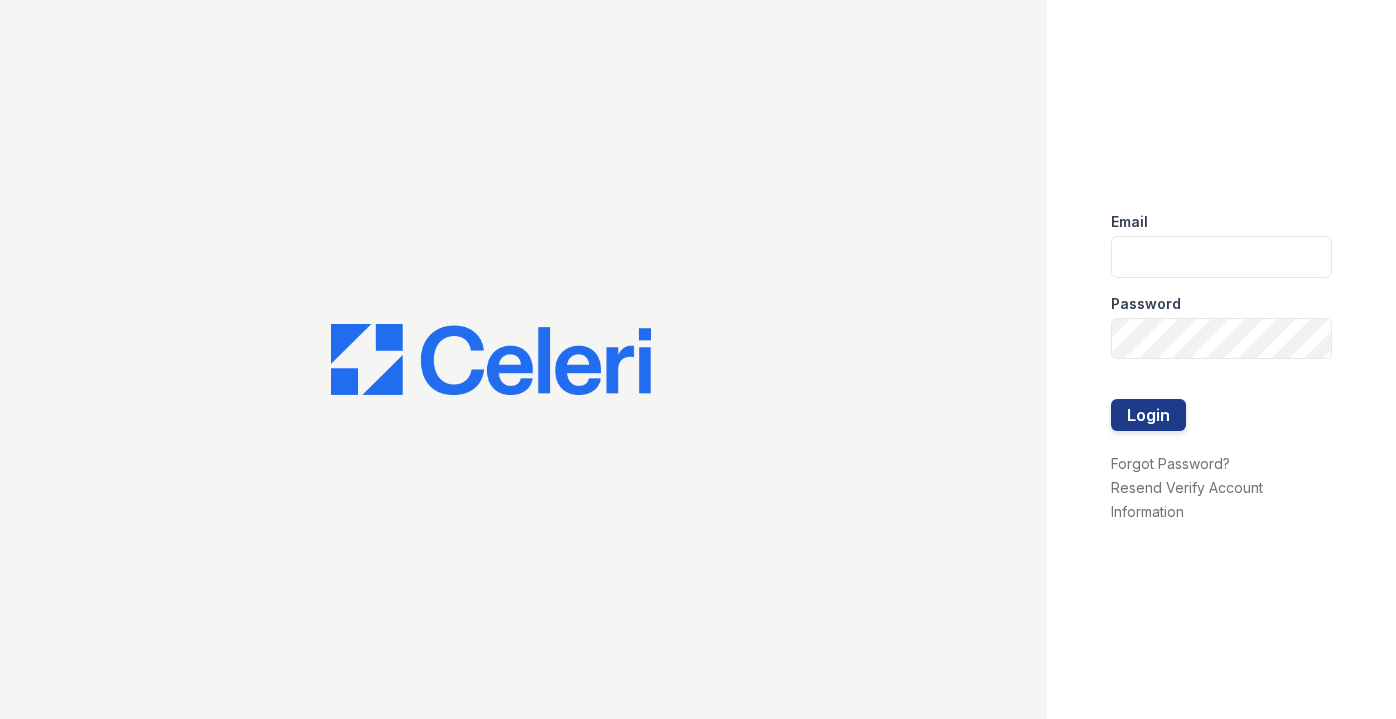 scroll, scrollTop: 0, scrollLeft: 0, axis: both 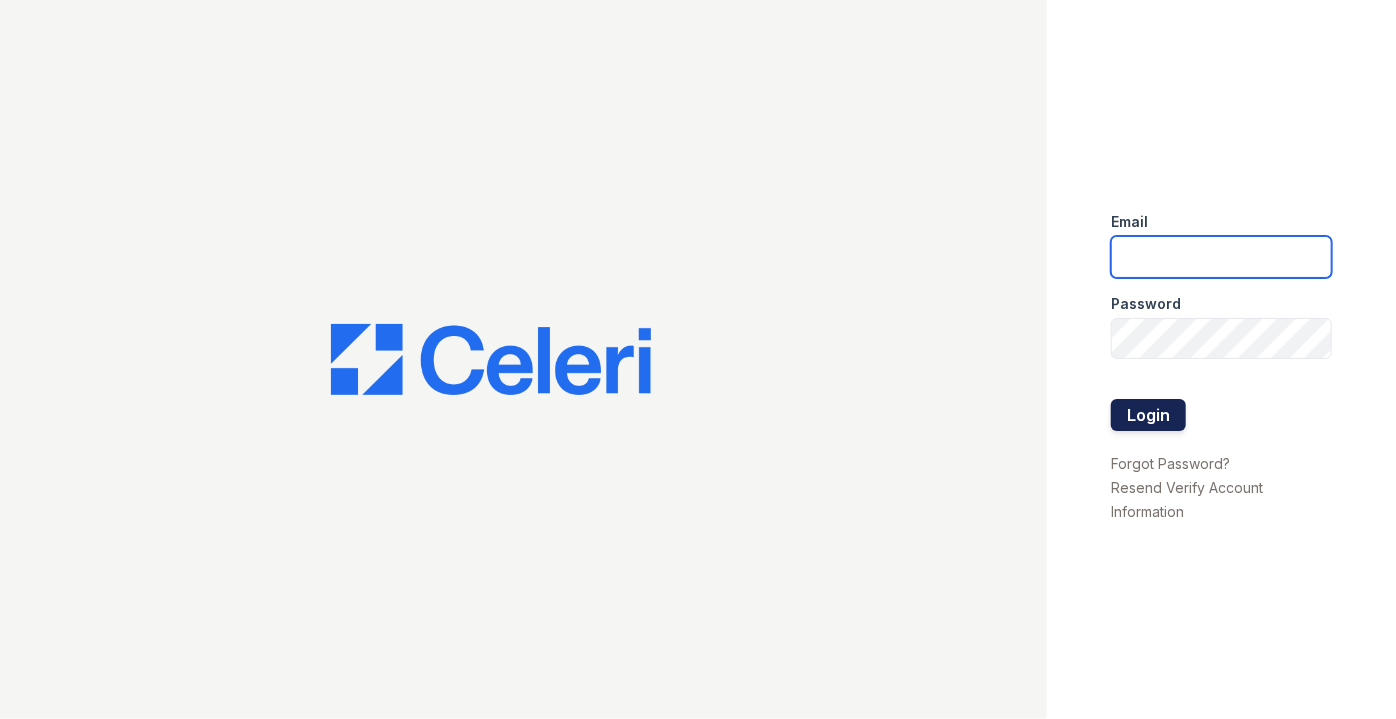 type on "pmateranorozco@lantowerliving.com" 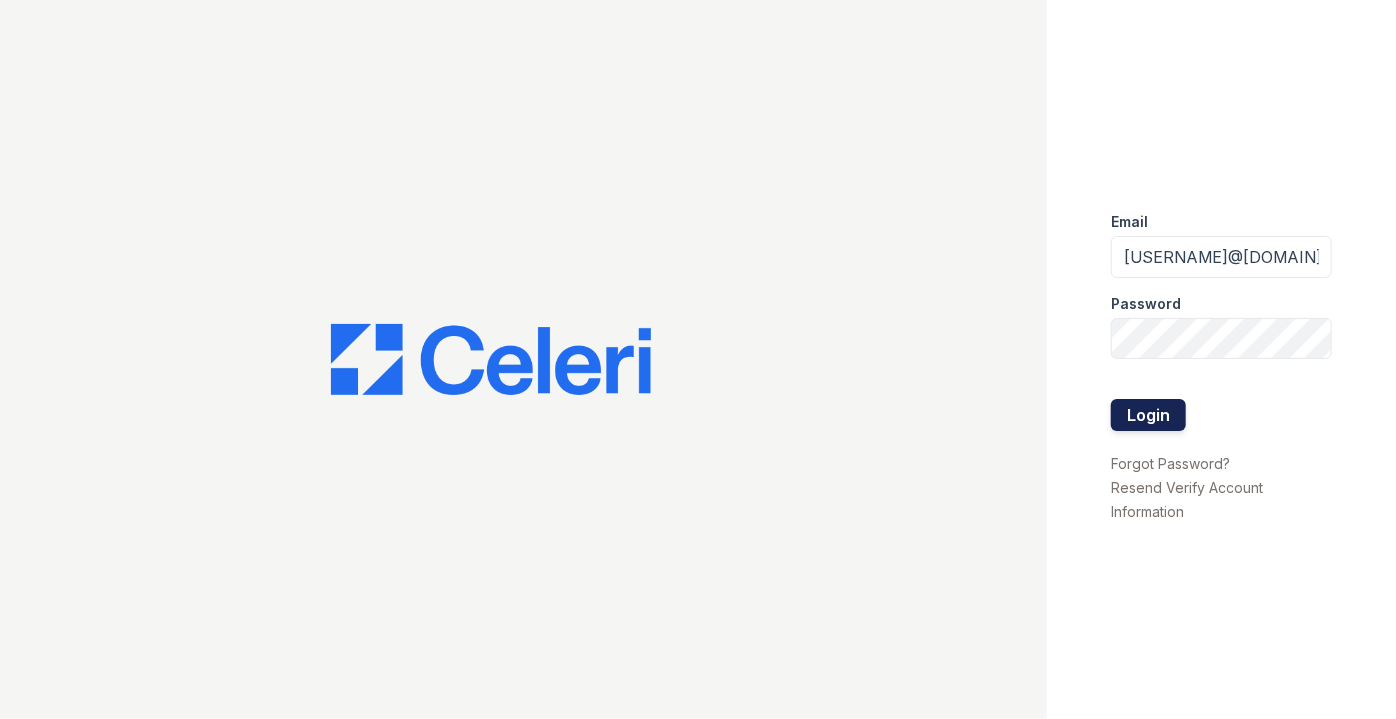 click on "Login" at bounding box center [1148, 415] 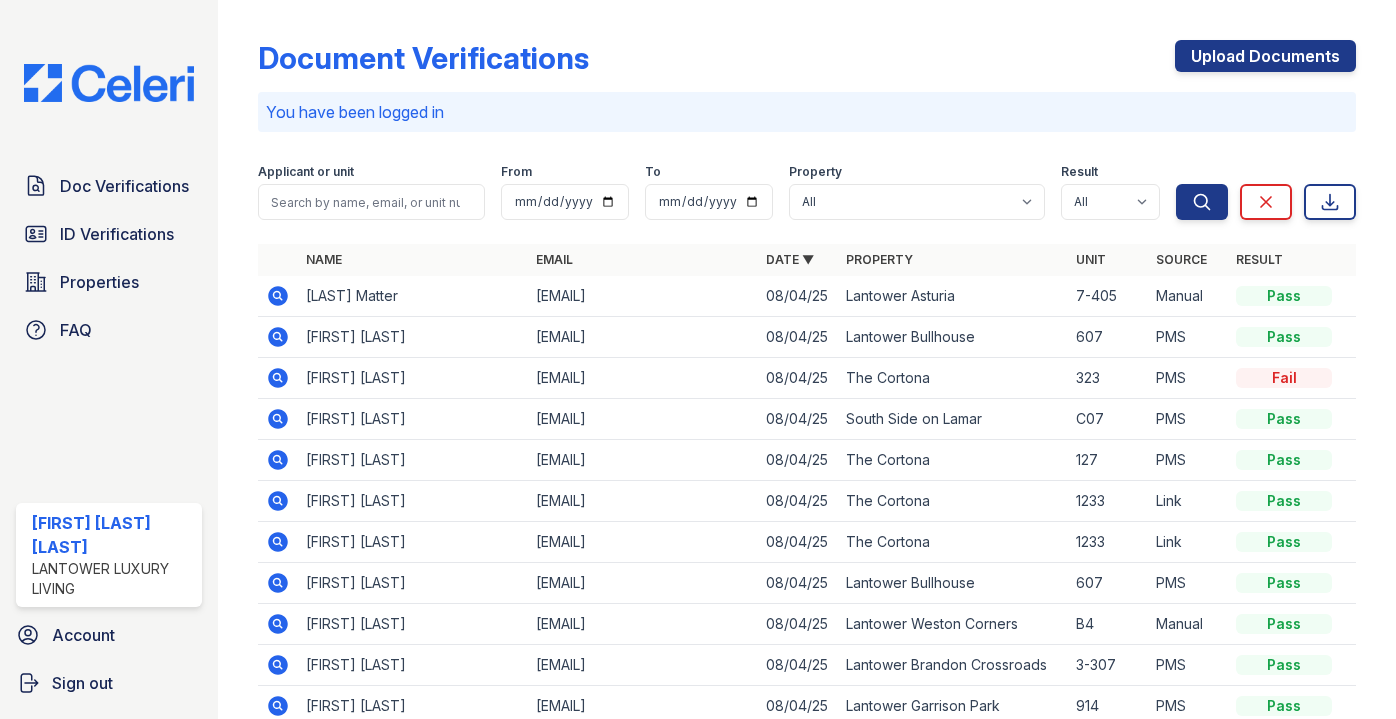 scroll, scrollTop: 0, scrollLeft: 0, axis: both 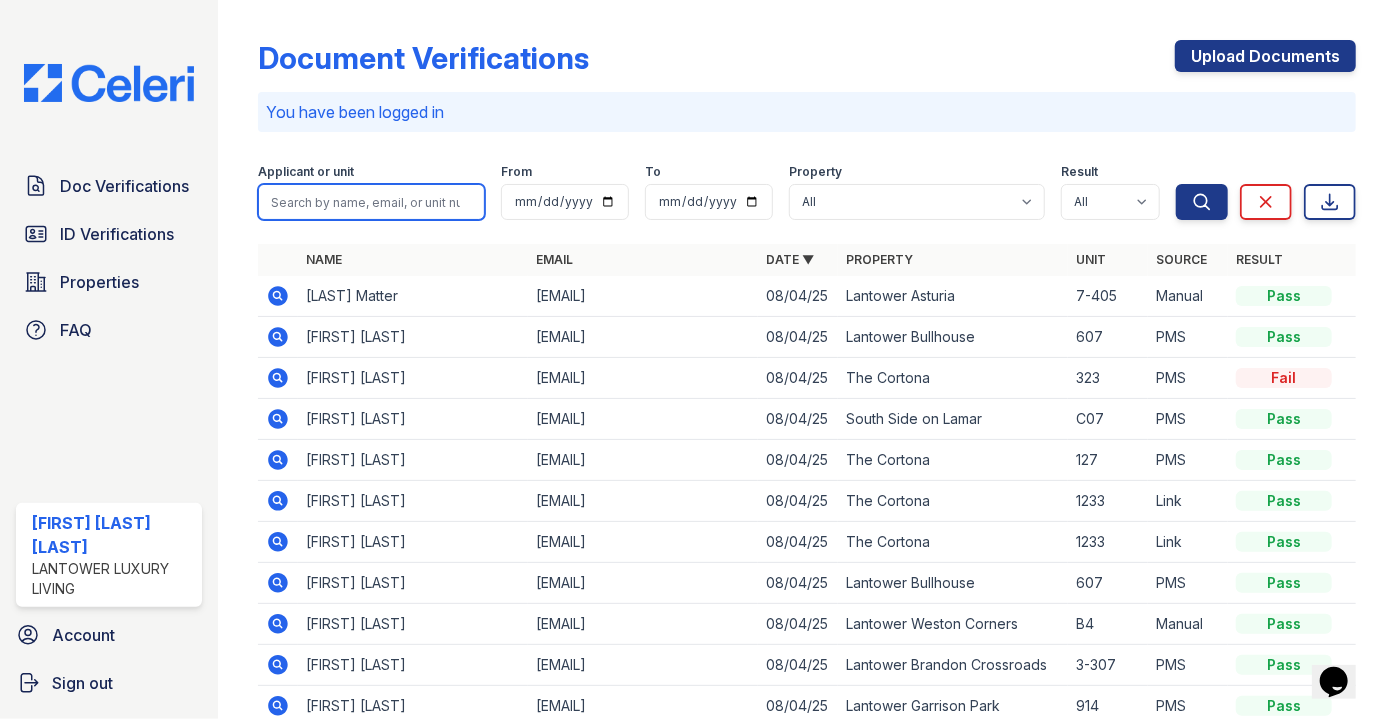 click at bounding box center (371, 202) 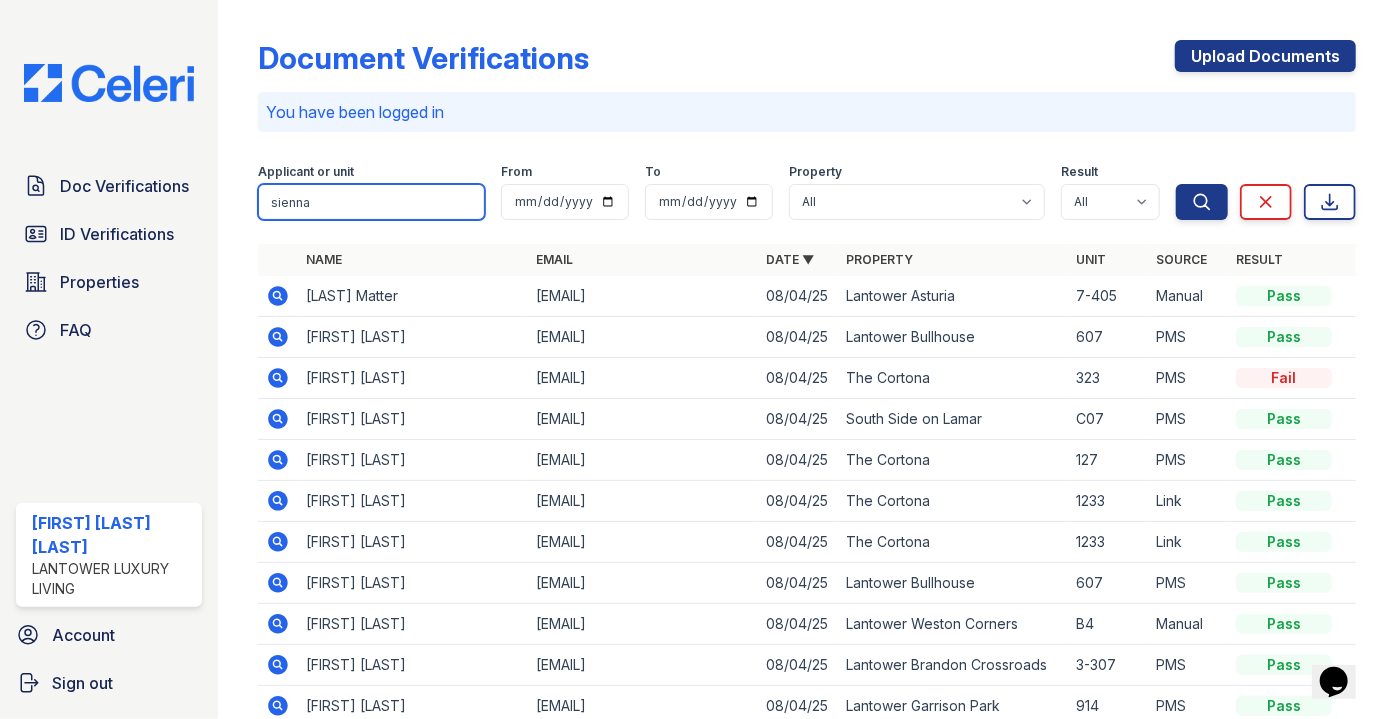 type on "sienna" 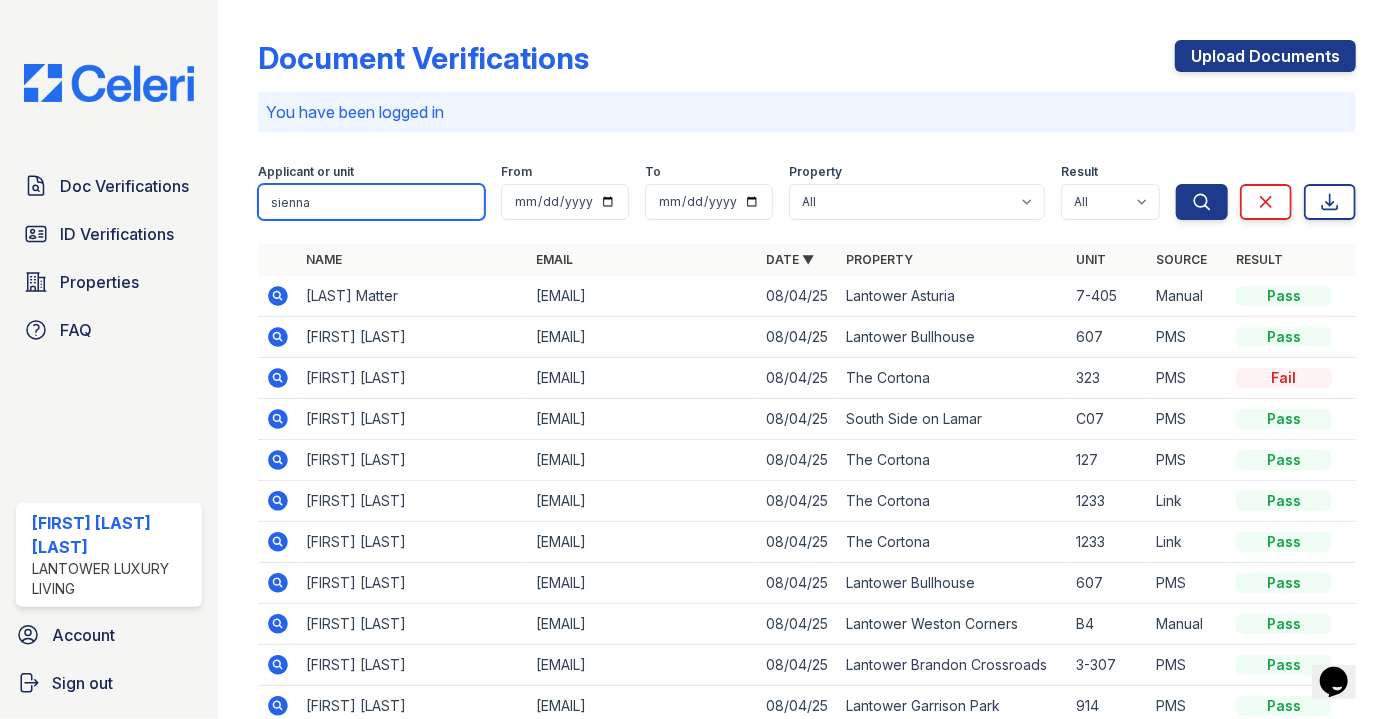 click on "Search" at bounding box center (1202, 202) 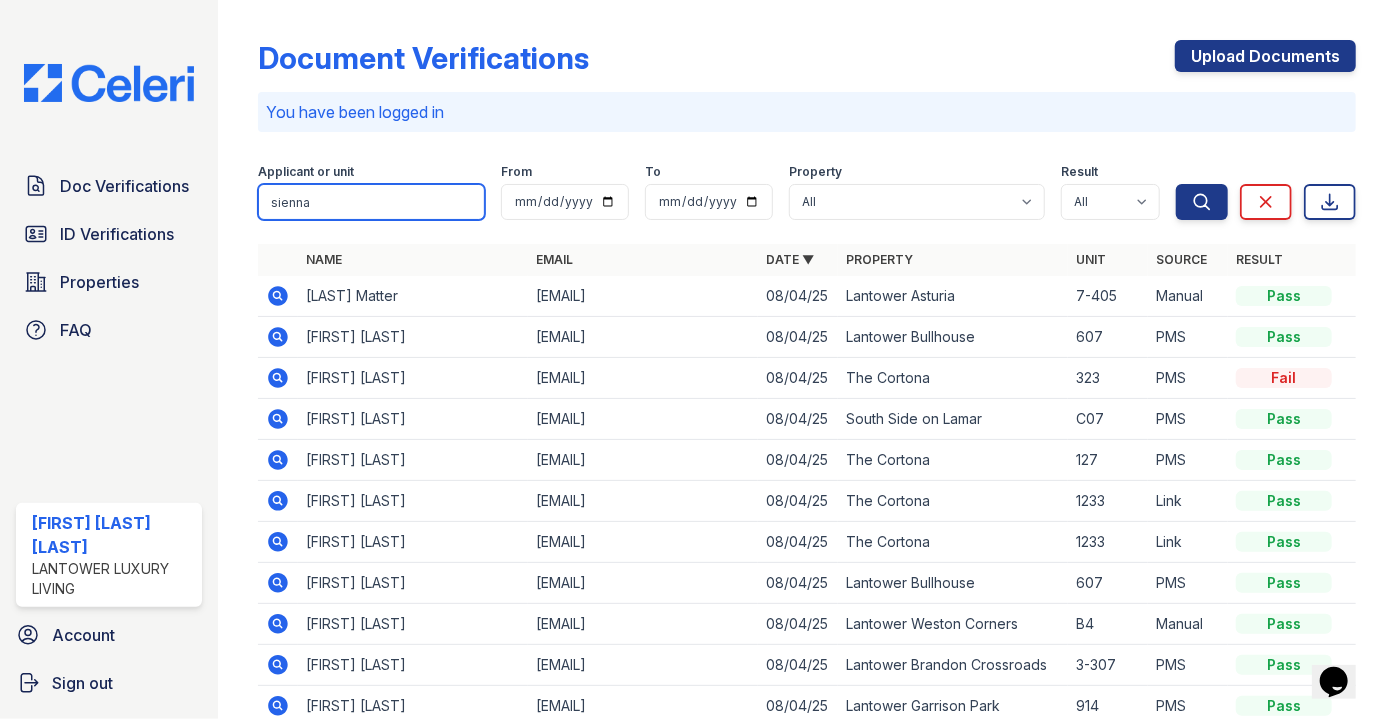 click on "Search" at bounding box center [1202, 202] 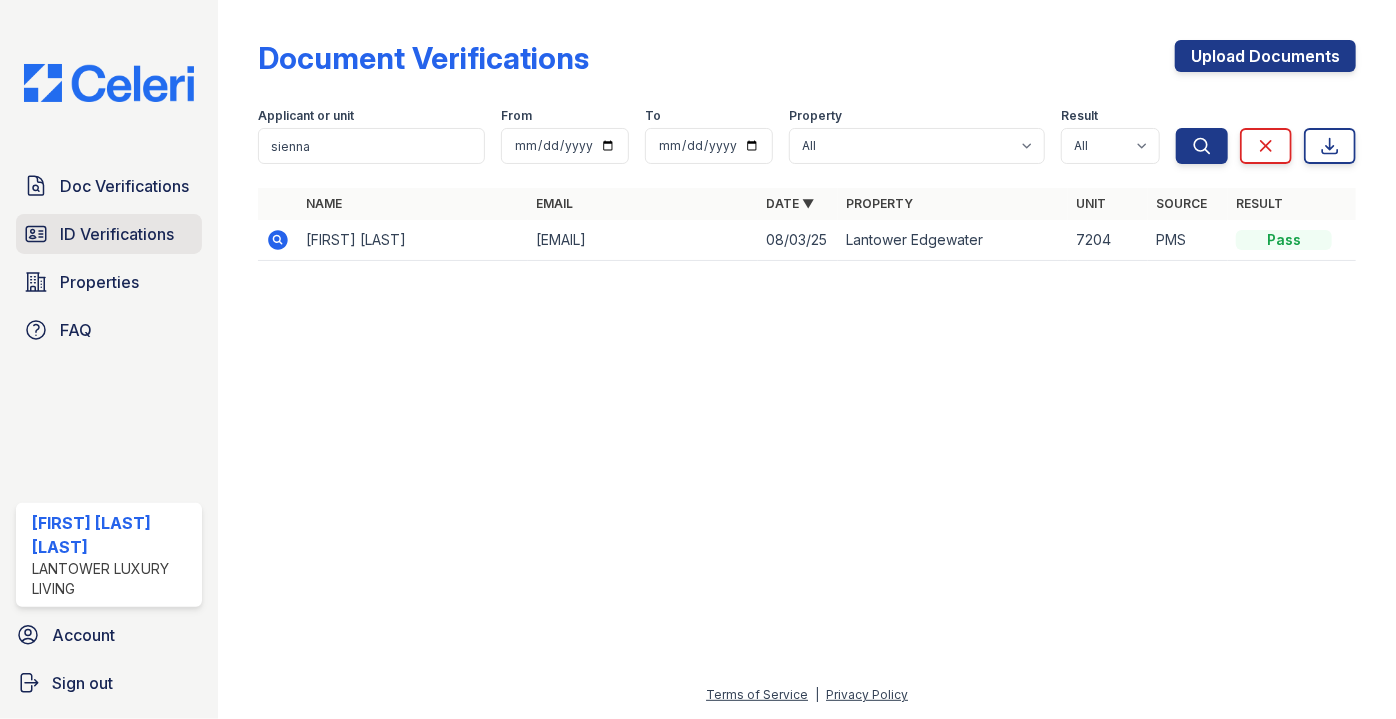 click on "ID Verifications" at bounding box center [117, 234] 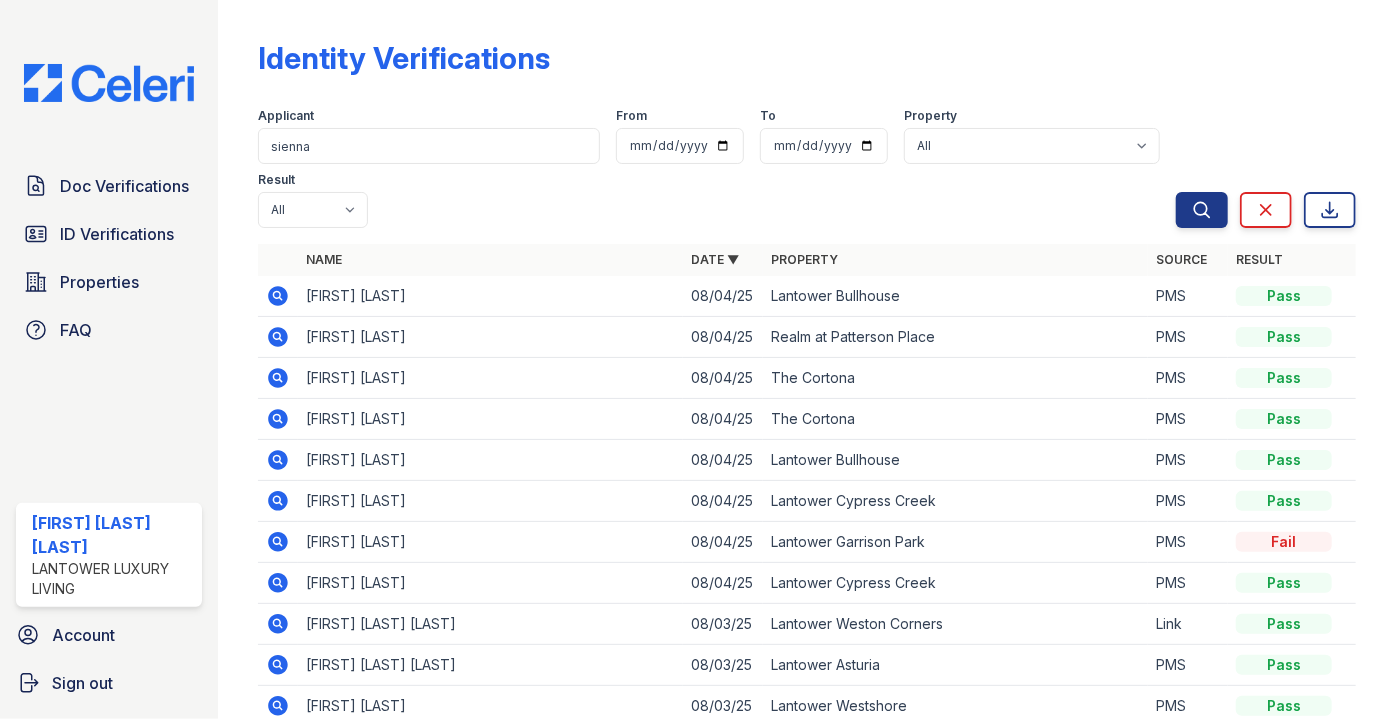 type on "sienna" 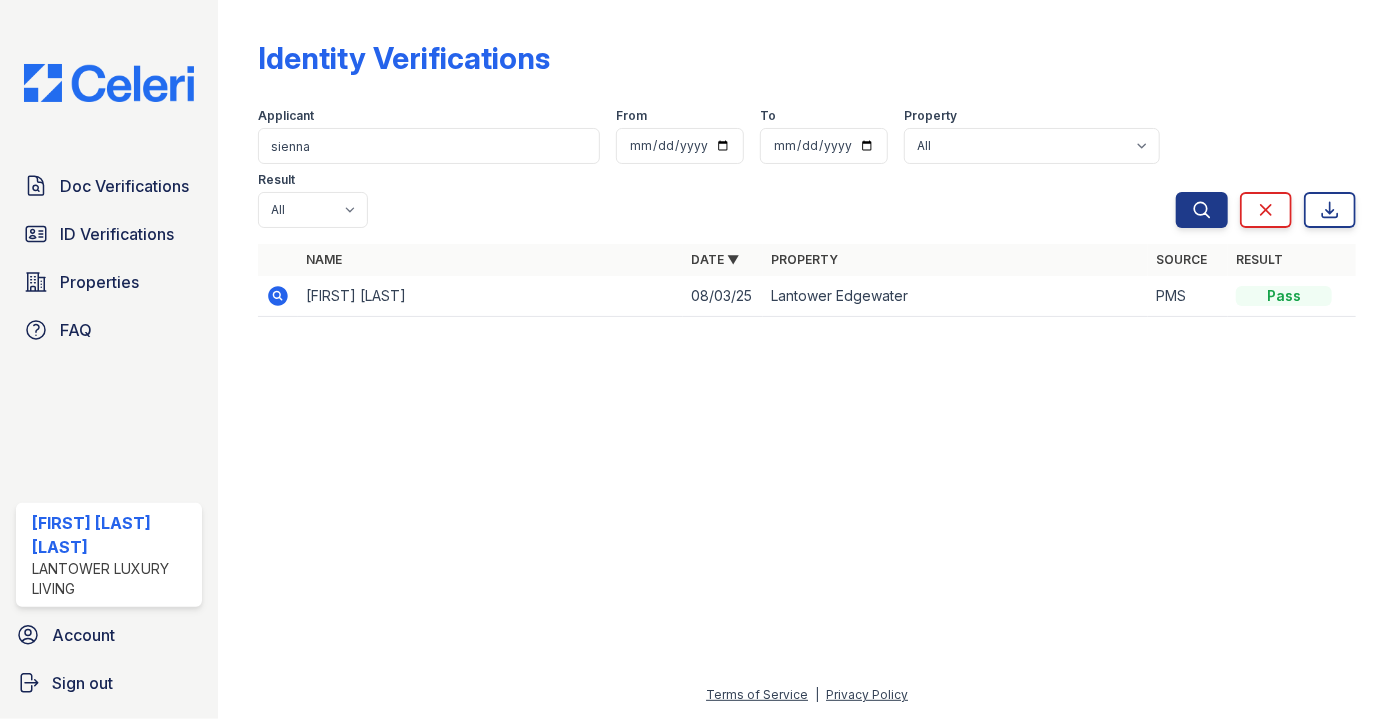 drag, startPoint x: 368, startPoint y: 243, endPoint x: 300, endPoint y: 236, distance: 68.359344 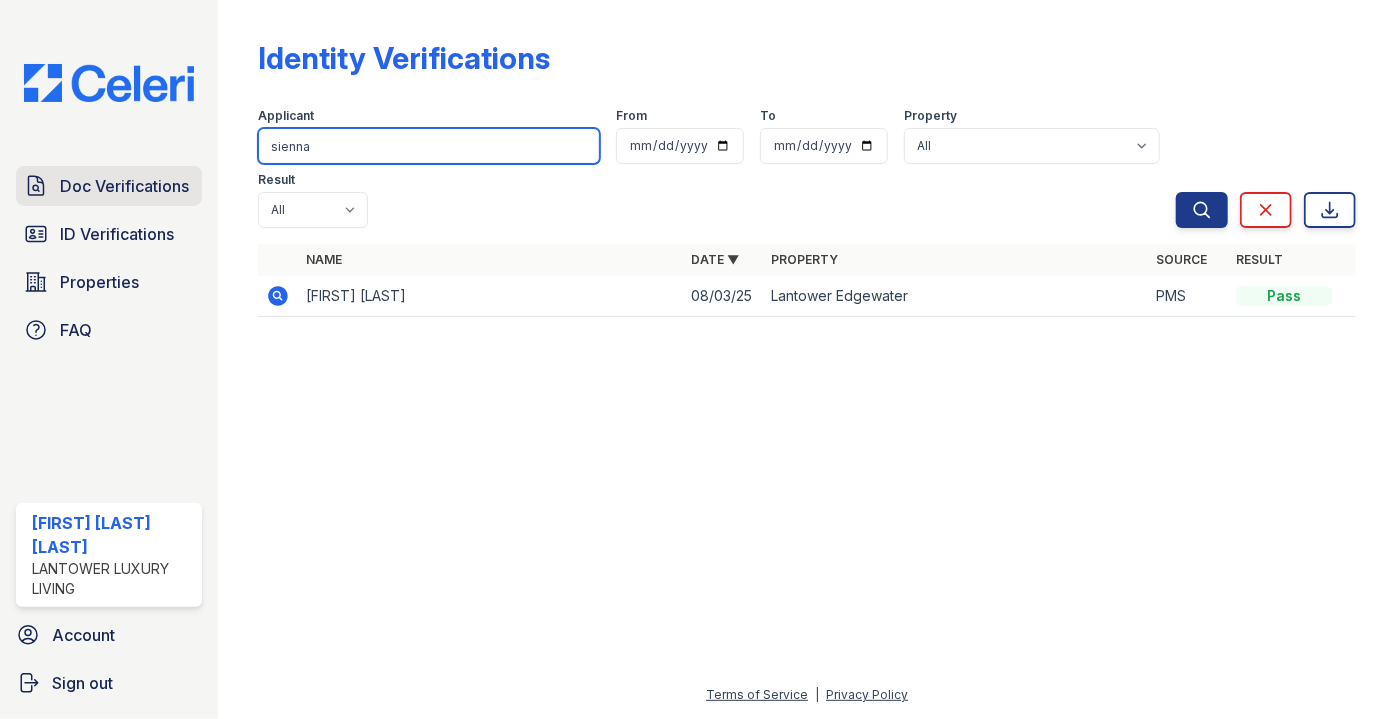 drag, startPoint x: 372, startPoint y: 148, endPoint x: 192, endPoint y: 169, distance: 181.22086 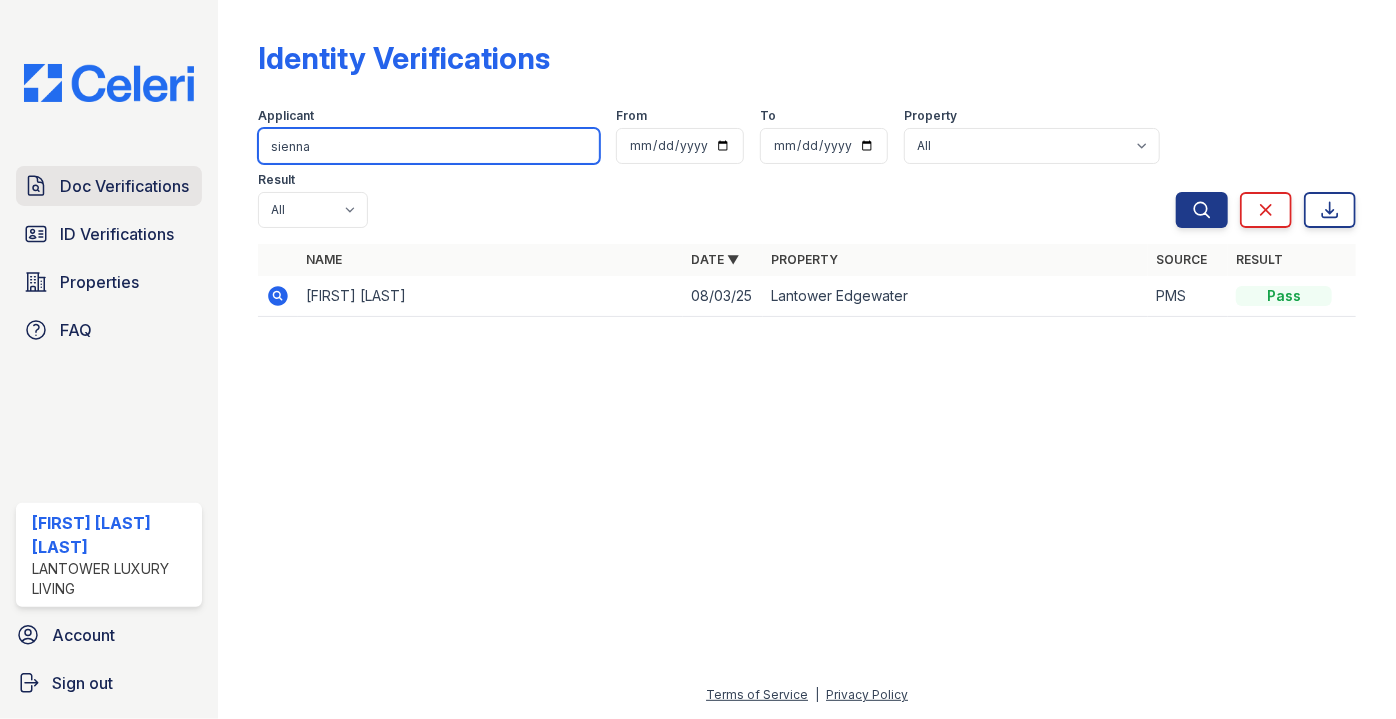 click on "Doc Verifications
ID Verifications
Properties
FAQ
Paola Materan Orozco
Lantower Luxury Living
Account
Sign out
Identity Verifications
Filter
Applicant
sienna
From
To
Property
All
Lantower Ambrosio
Lantower Asturia
Lantower Brandon Crossroads
Lantower Bullhouse
Lantower Cypress Creek
Lantower Edgewater
Lantower Garrison Park
Lantower Grande Flats
Lantower Grande Pines
Lantower Legacy Lakes
Lantower Midtown
Lantower Round Rock
Lantower Techridge
Lantower Waverly
Lantower West Love
Lantower Weston Corners
Lantower Westshore
Realm at Patterson Place
Residences at the Collection
South Side on Lamar" at bounding box center [698, 359] 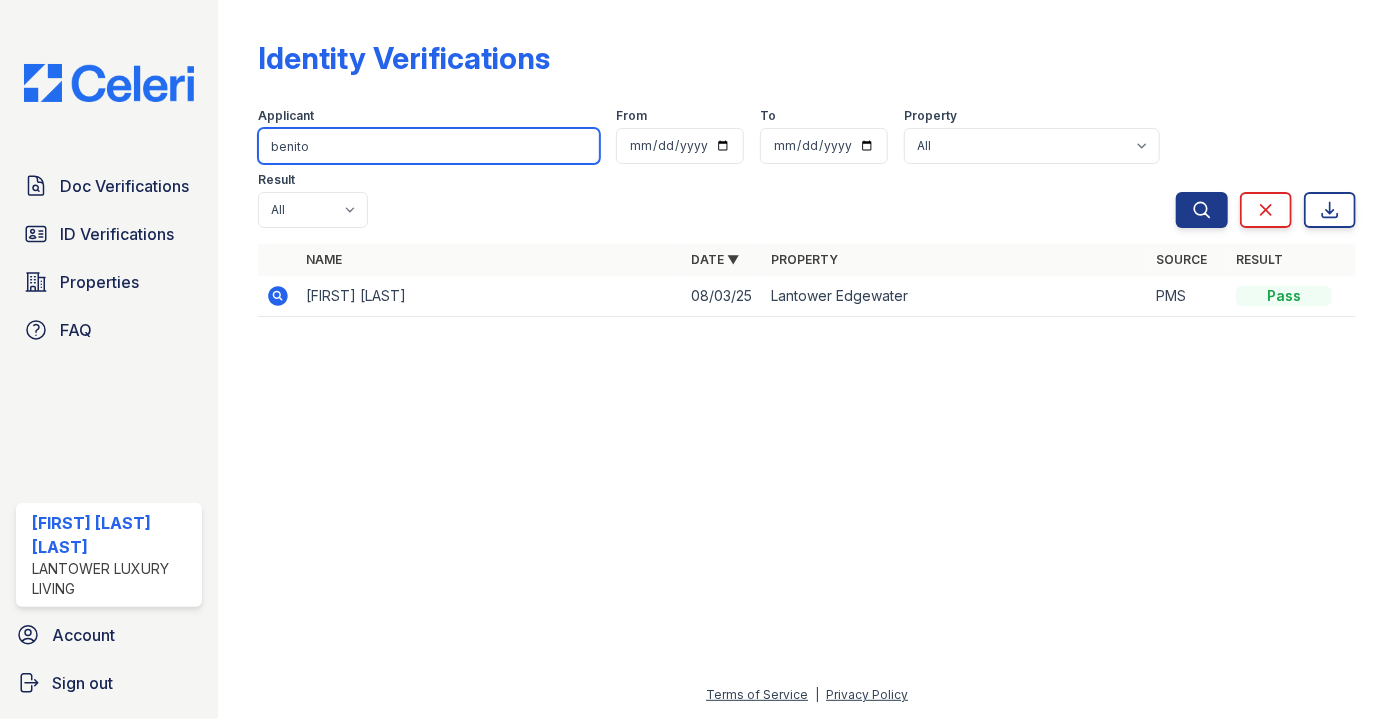 type on "benito" 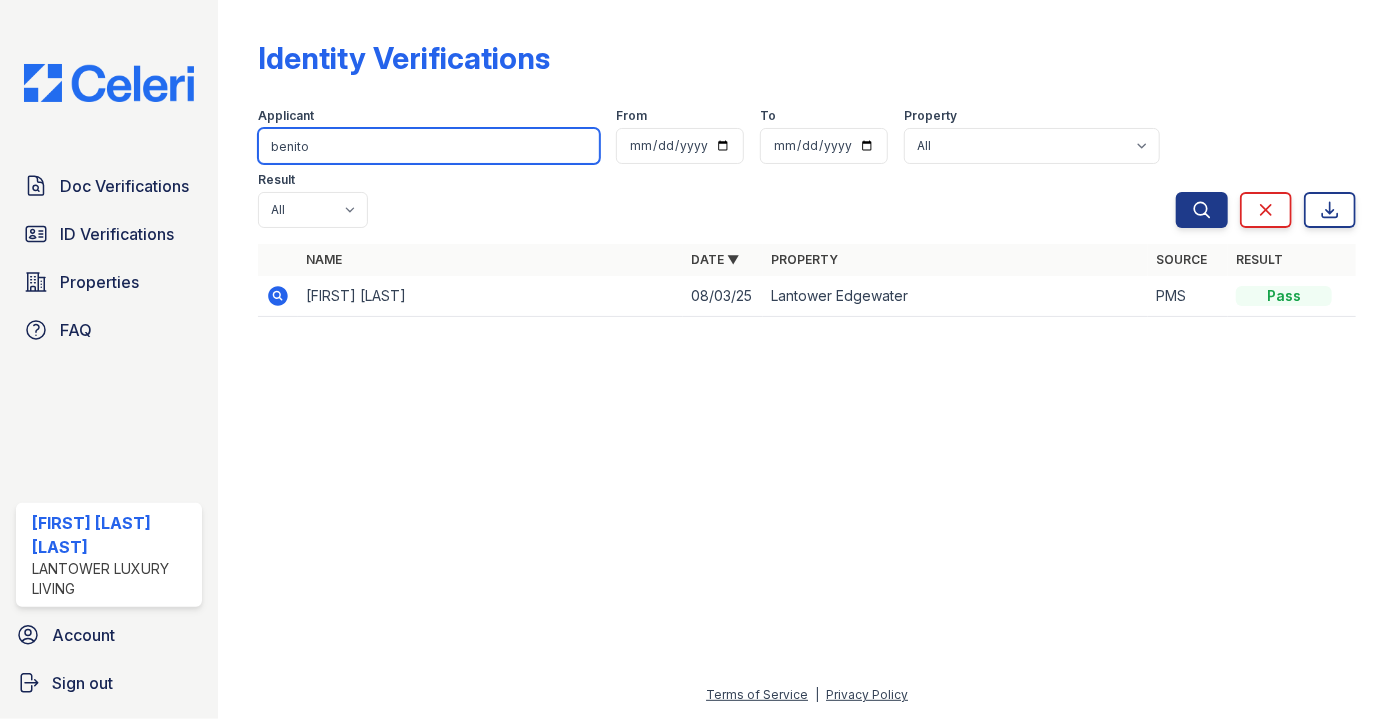 click on "Search" at bounding box center (1202, 210) 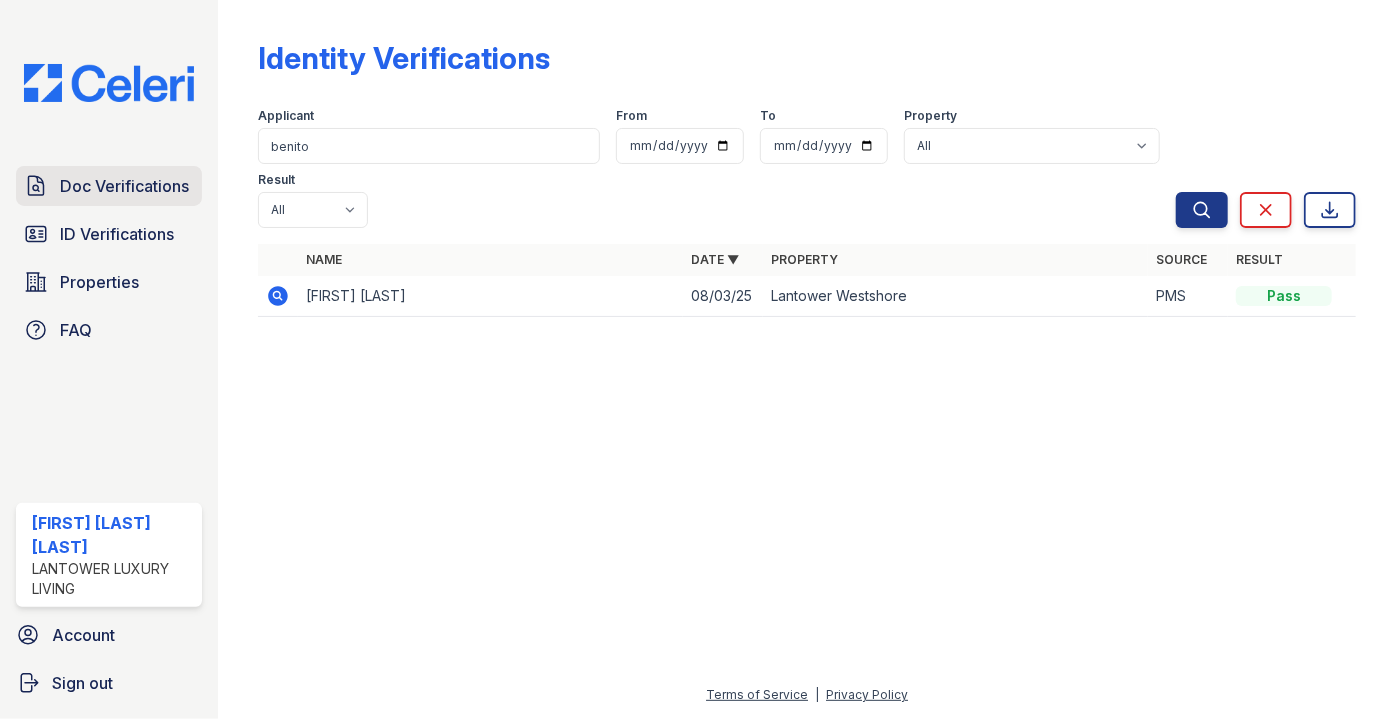 click on "Doc Verifications" at bounding box center [124, 186] 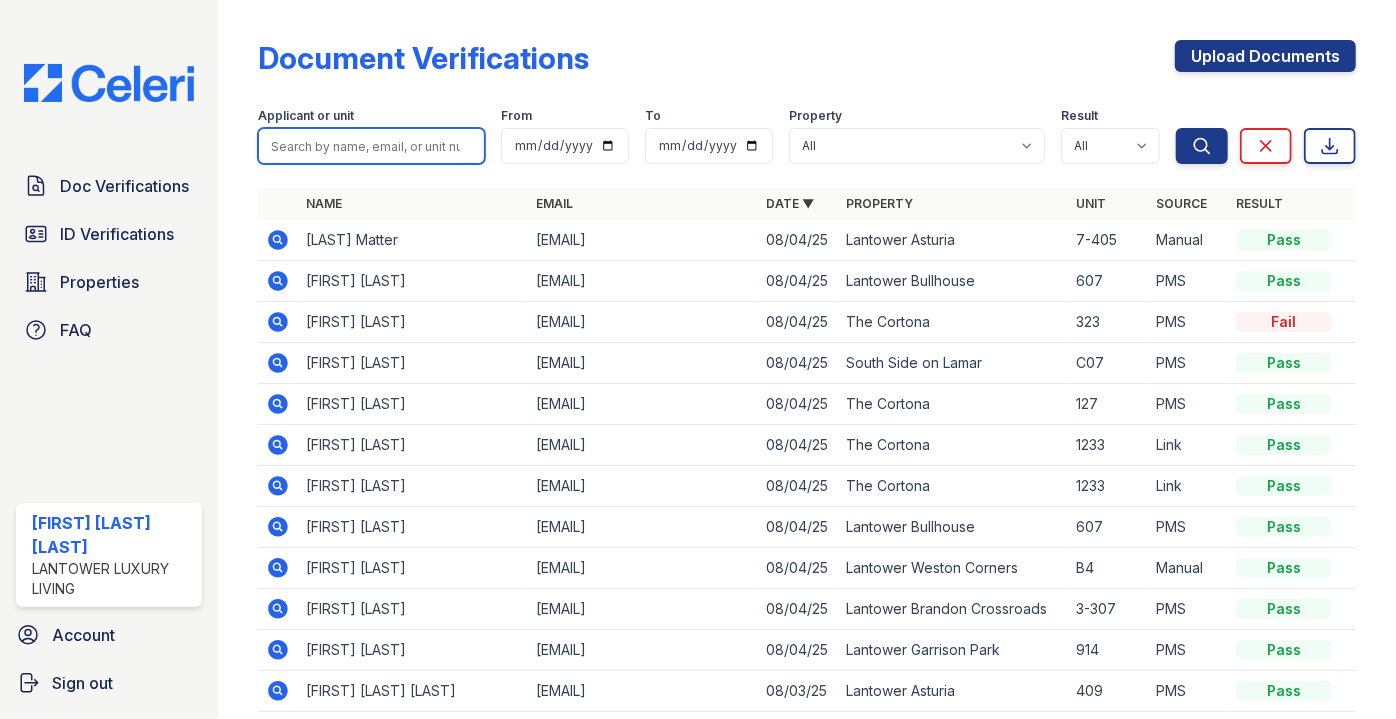 click at bounding box center [371, 146] 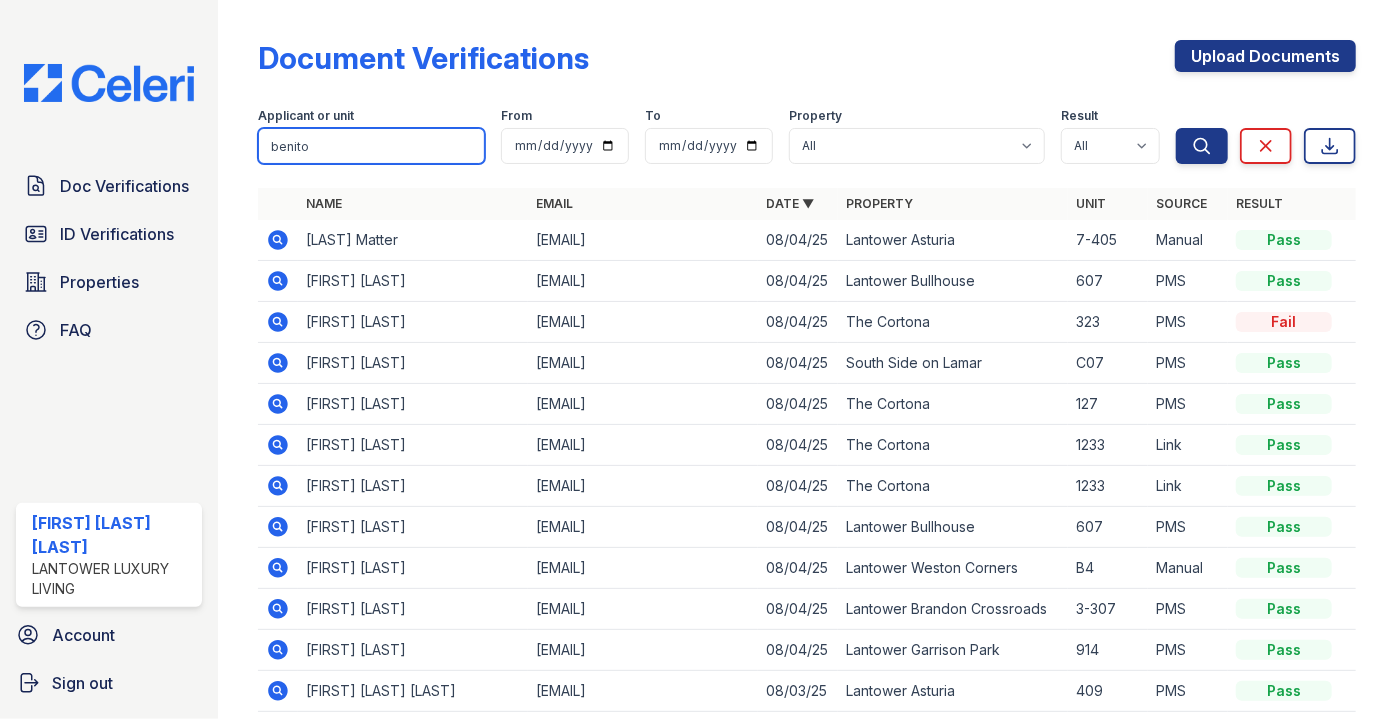 type on "benito" 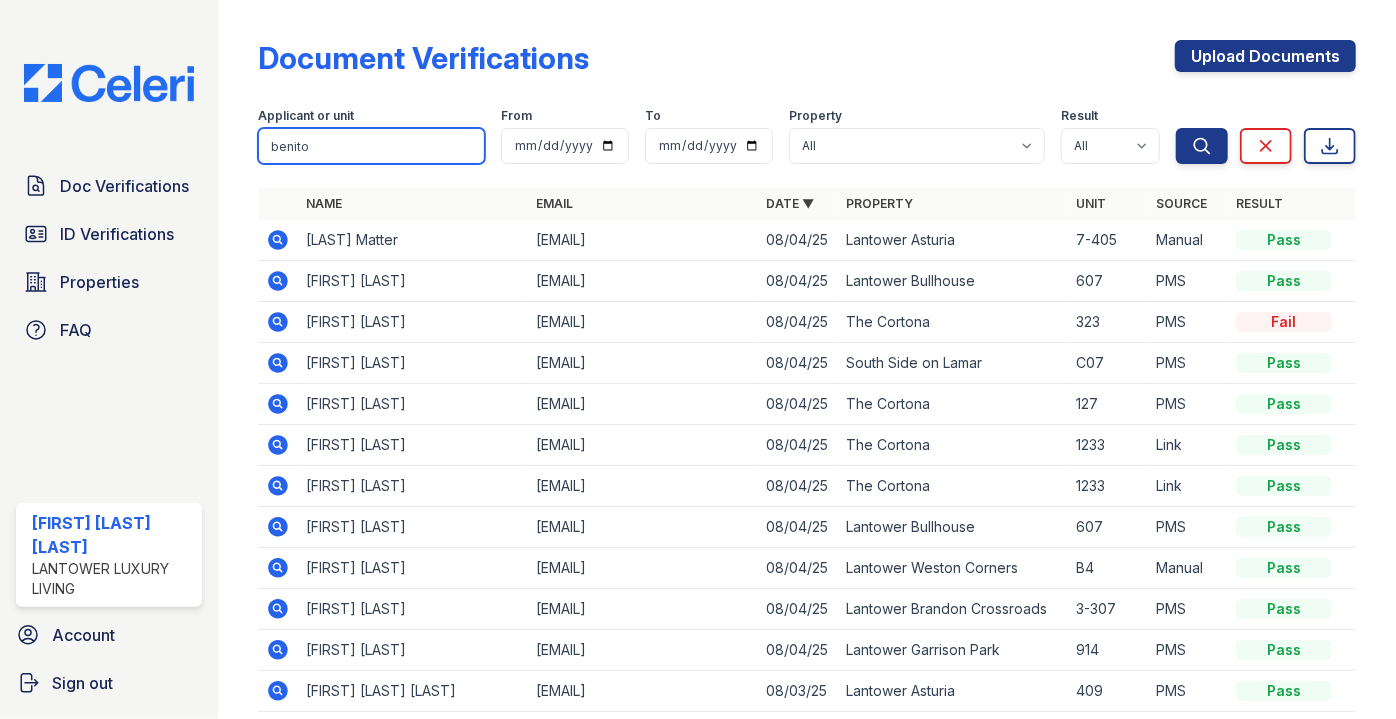 click on "Search" at bounding box center [1202, 146] 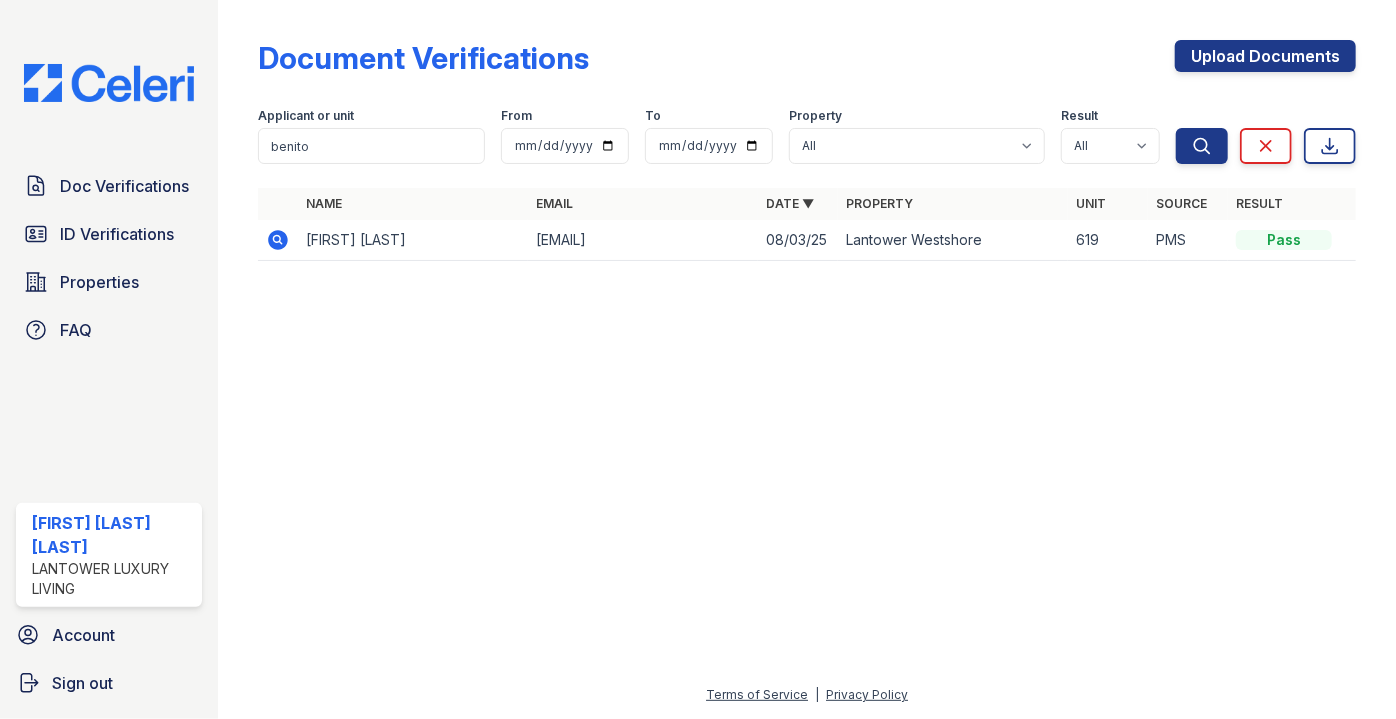 click at bounding box center [278, 240] 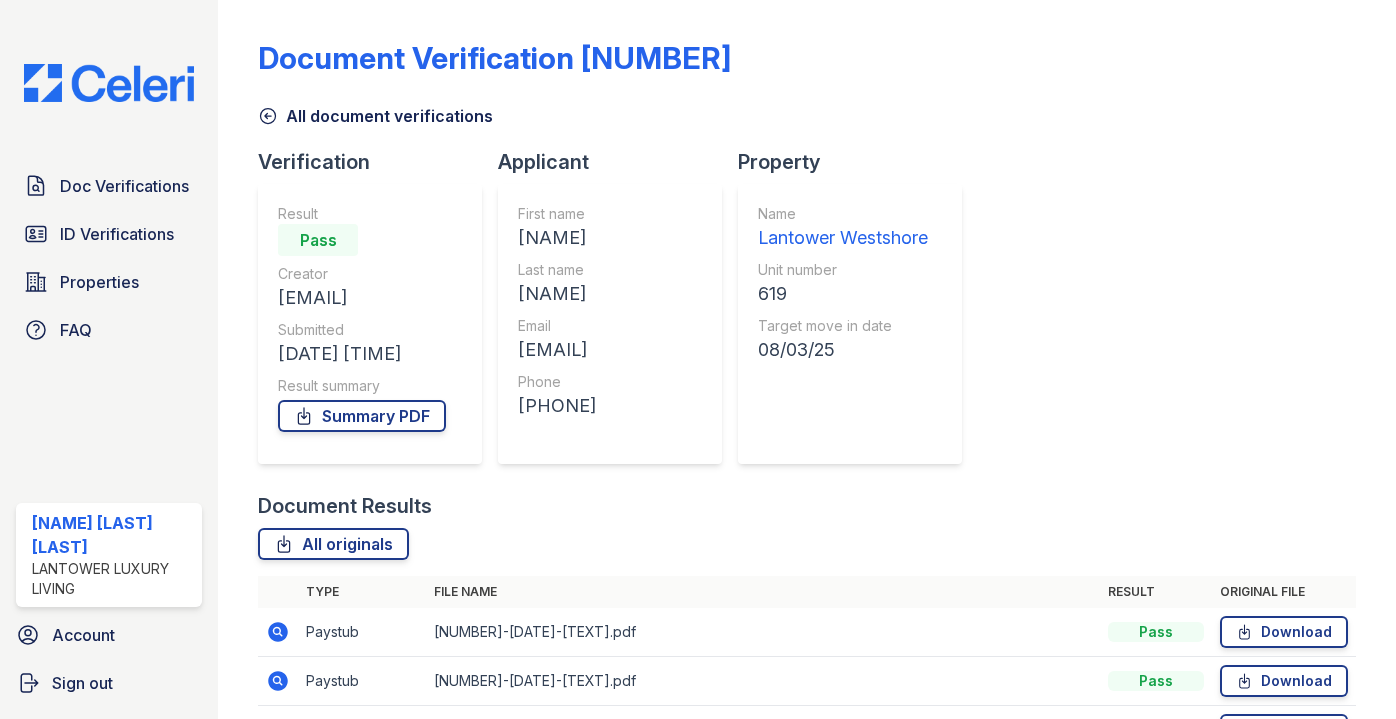 scroll, scrollTop: 0, scrollLeft: 0, axis: both 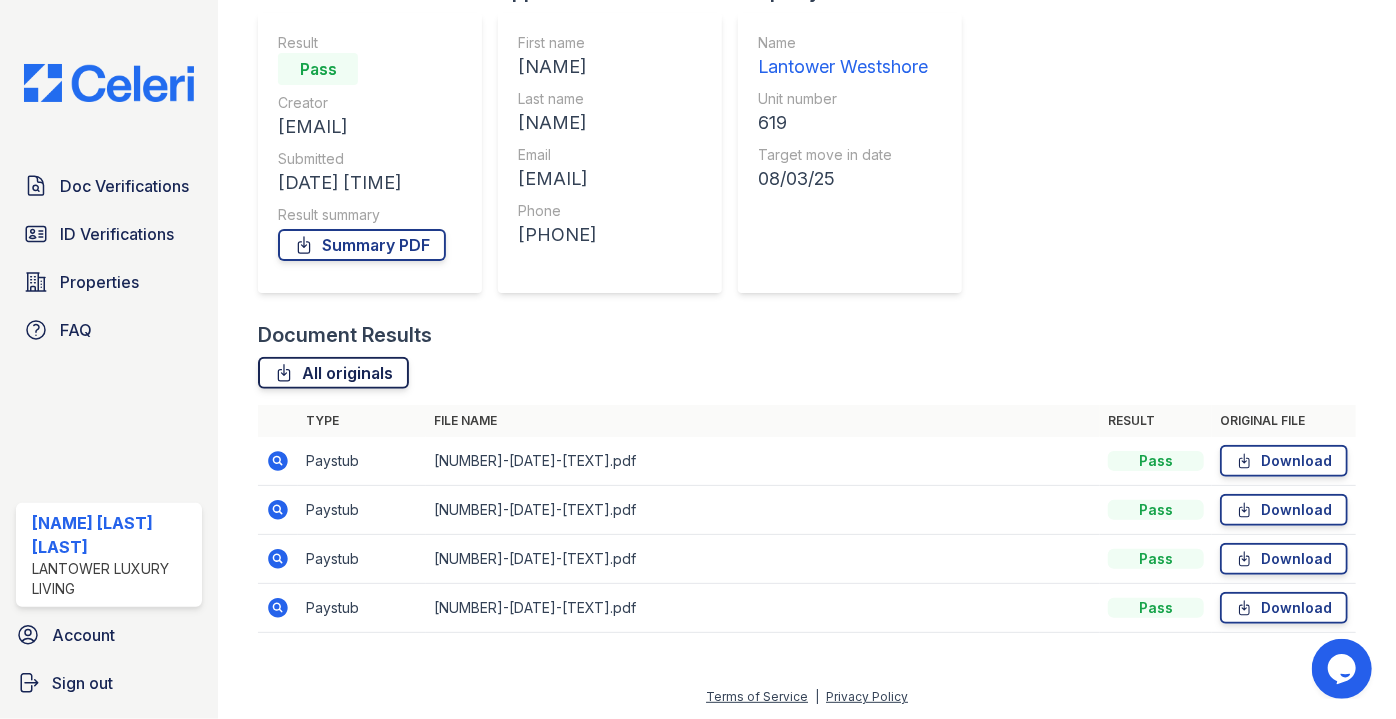 click 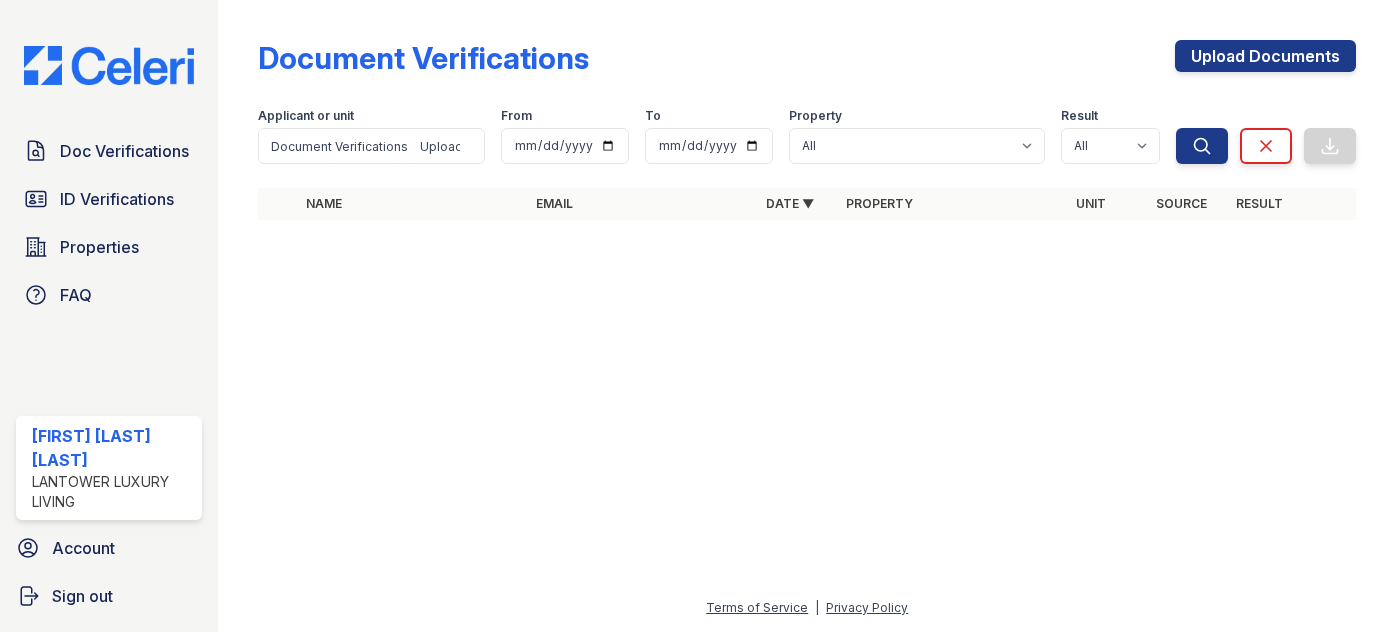 scroll, scrollTop: 0, scrollLeft: 0, axis: both 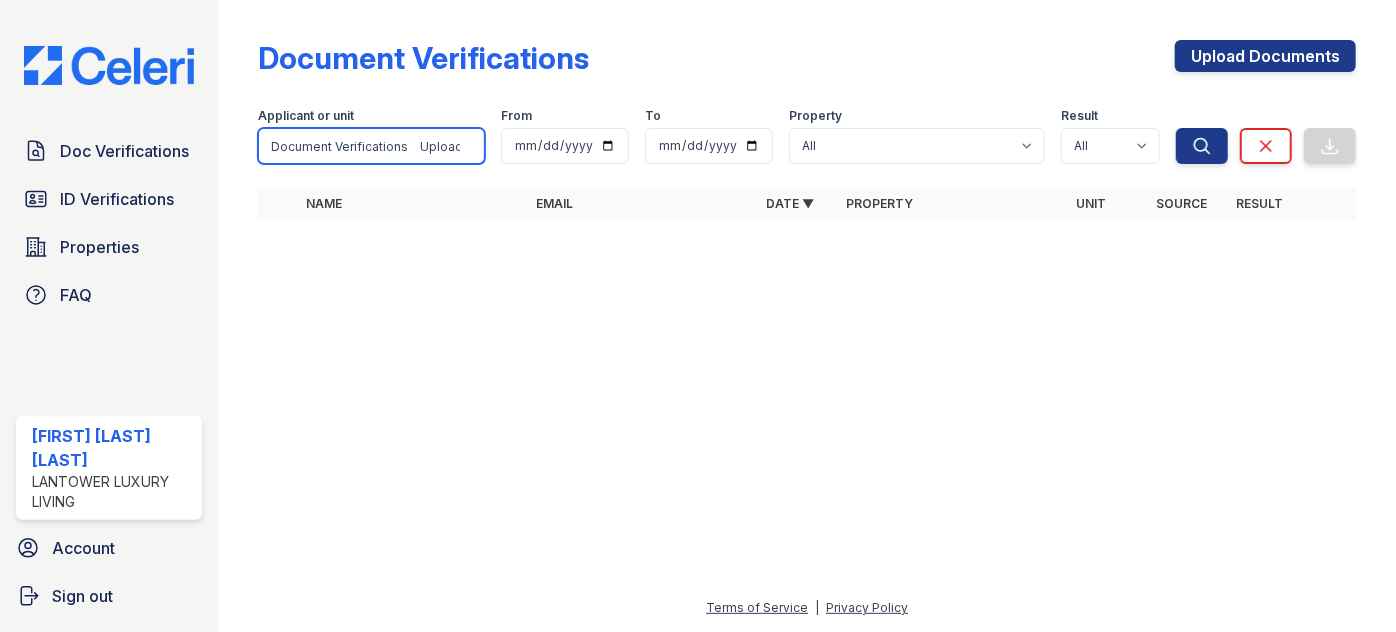 drag, startPoint x: 410, startPoint y: 143, endPoint x: 274, endPoint y: 140, distance: 136.03308 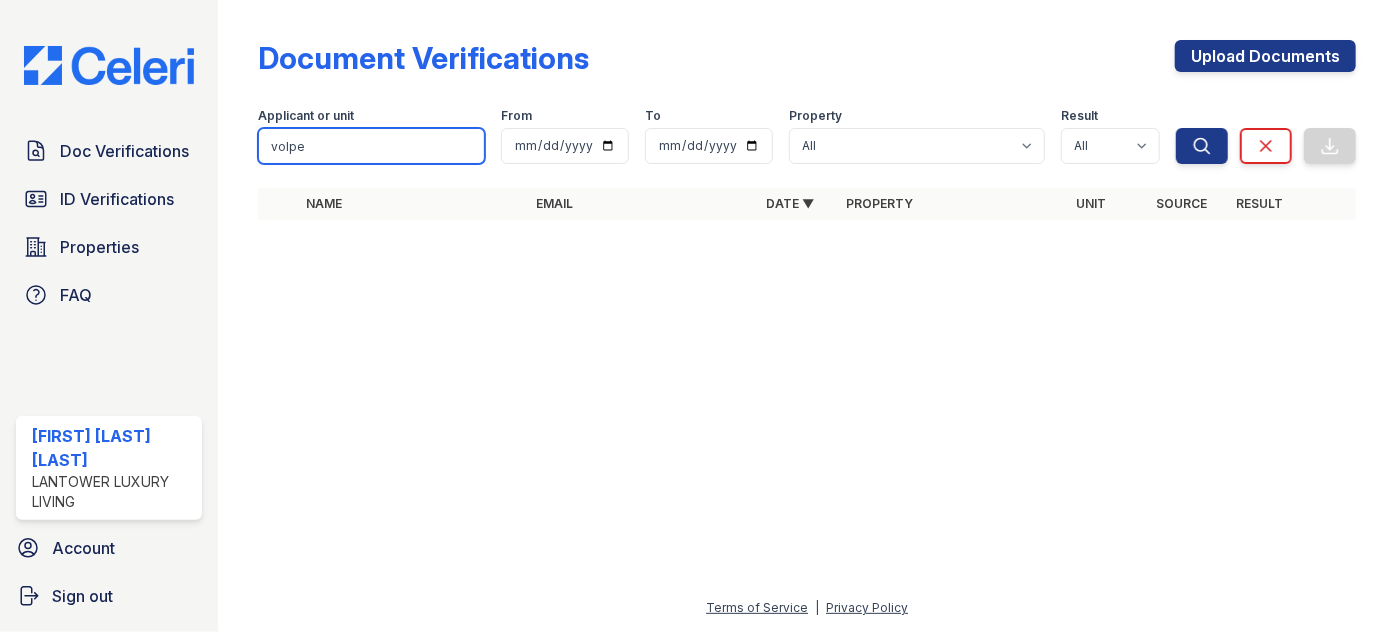 type on "volpe" 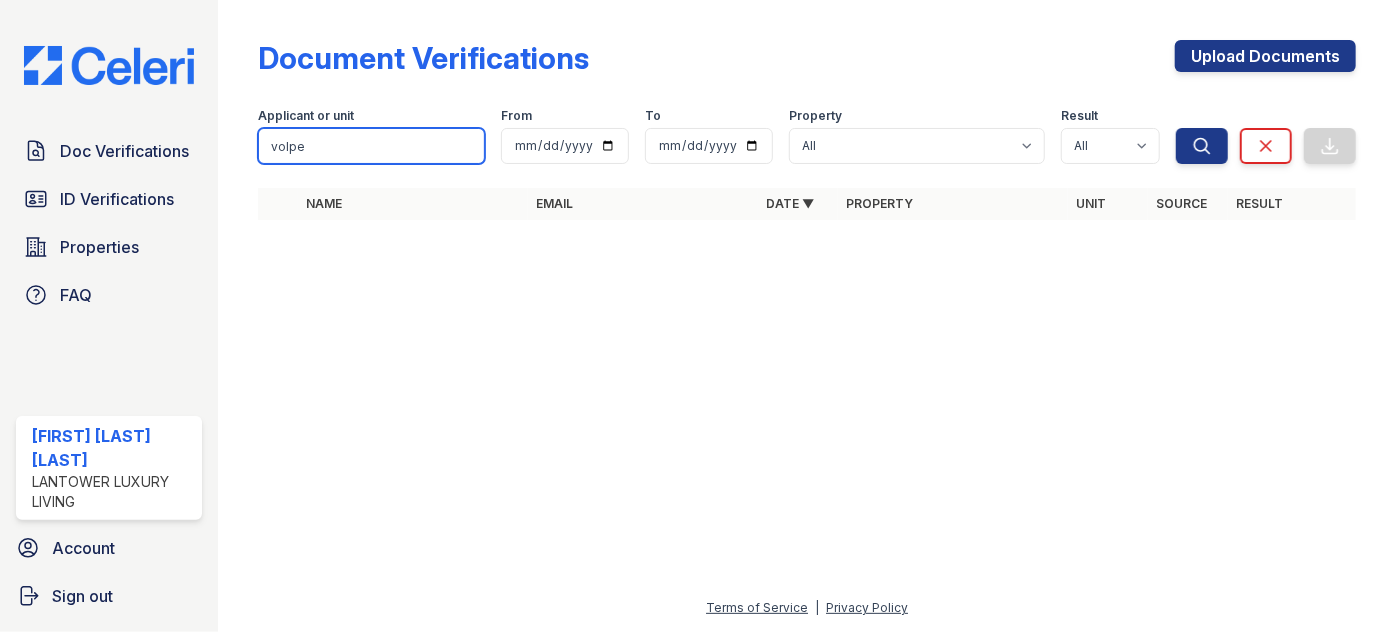 click on "Search" at bounding box center [1202, 146] 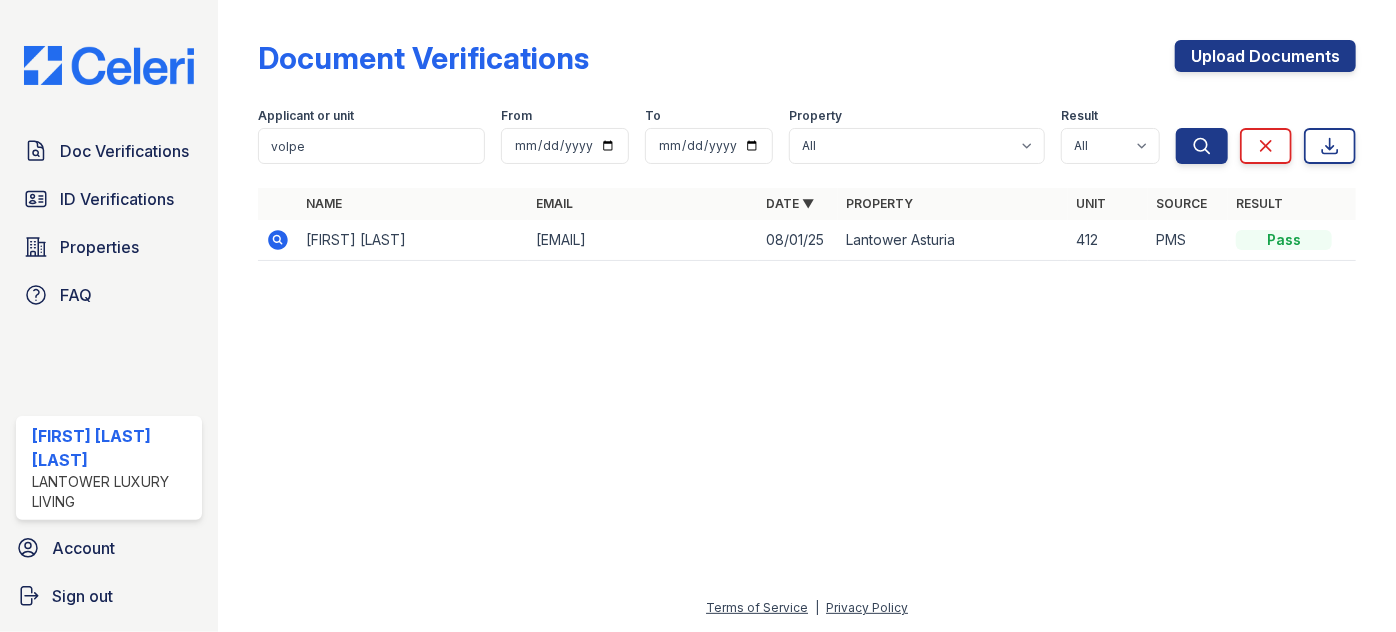 click 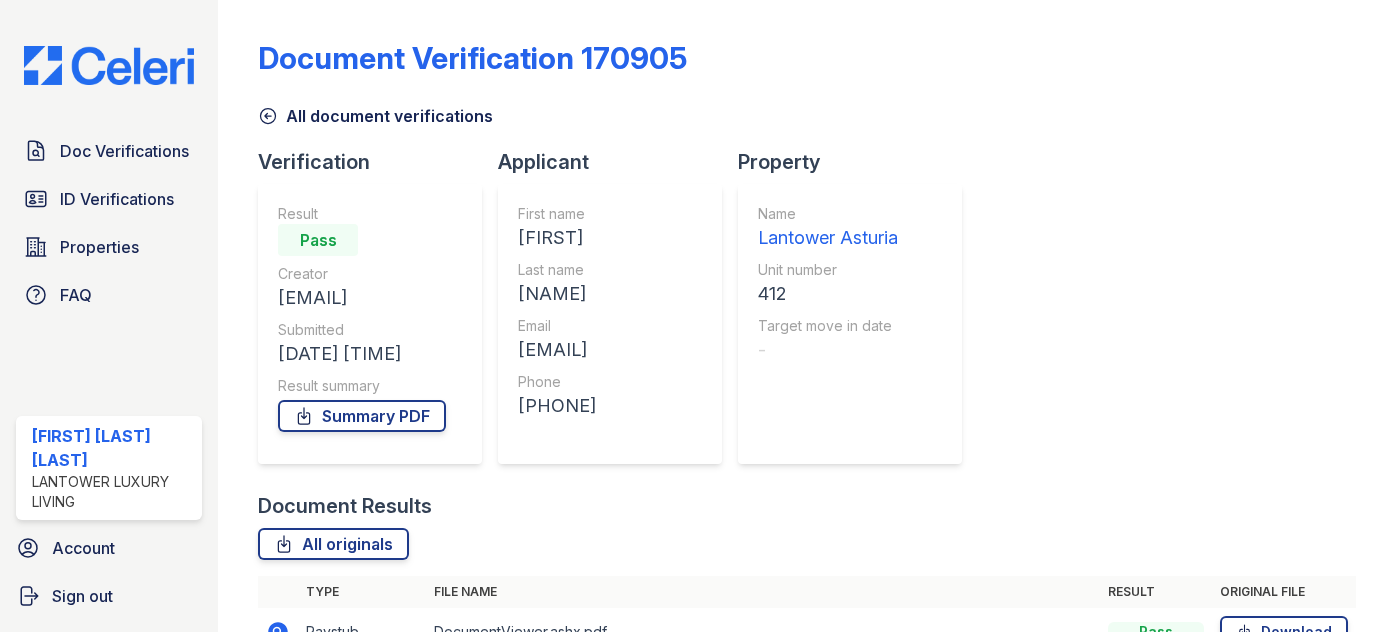 scroll, scrollTop: 0, scrollLeft: 0, axis: both 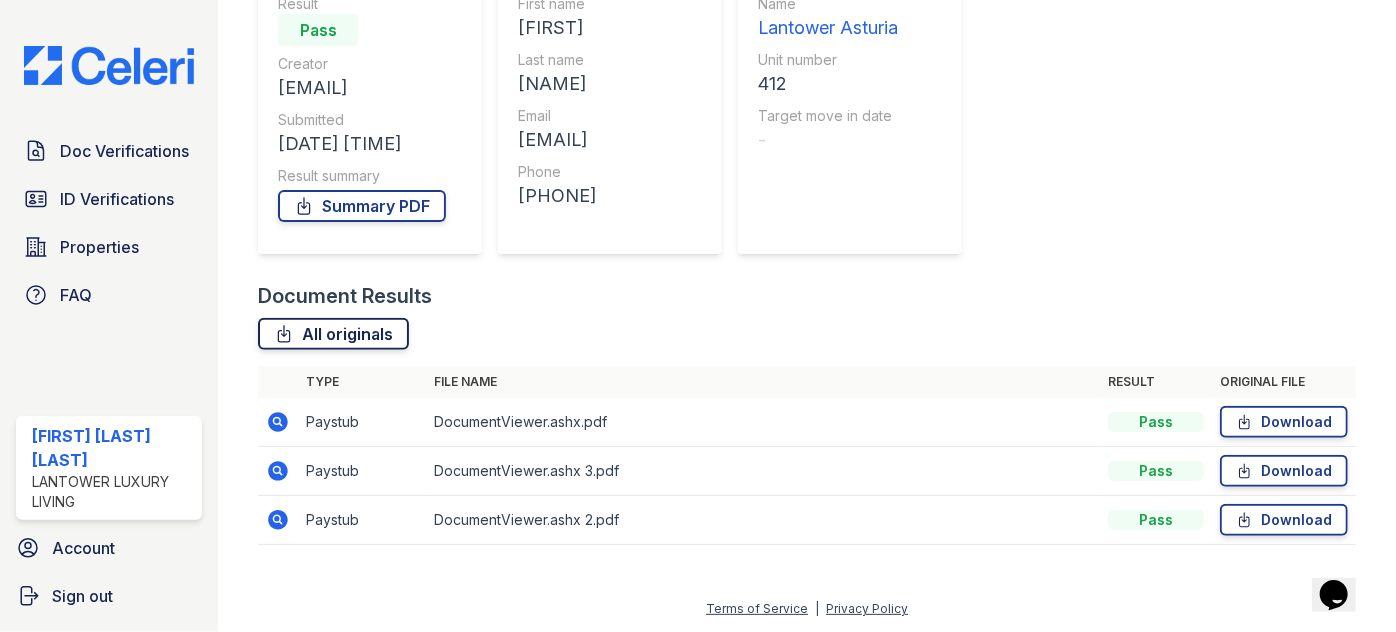 click on "All originals" at bounding box center [333, 334] 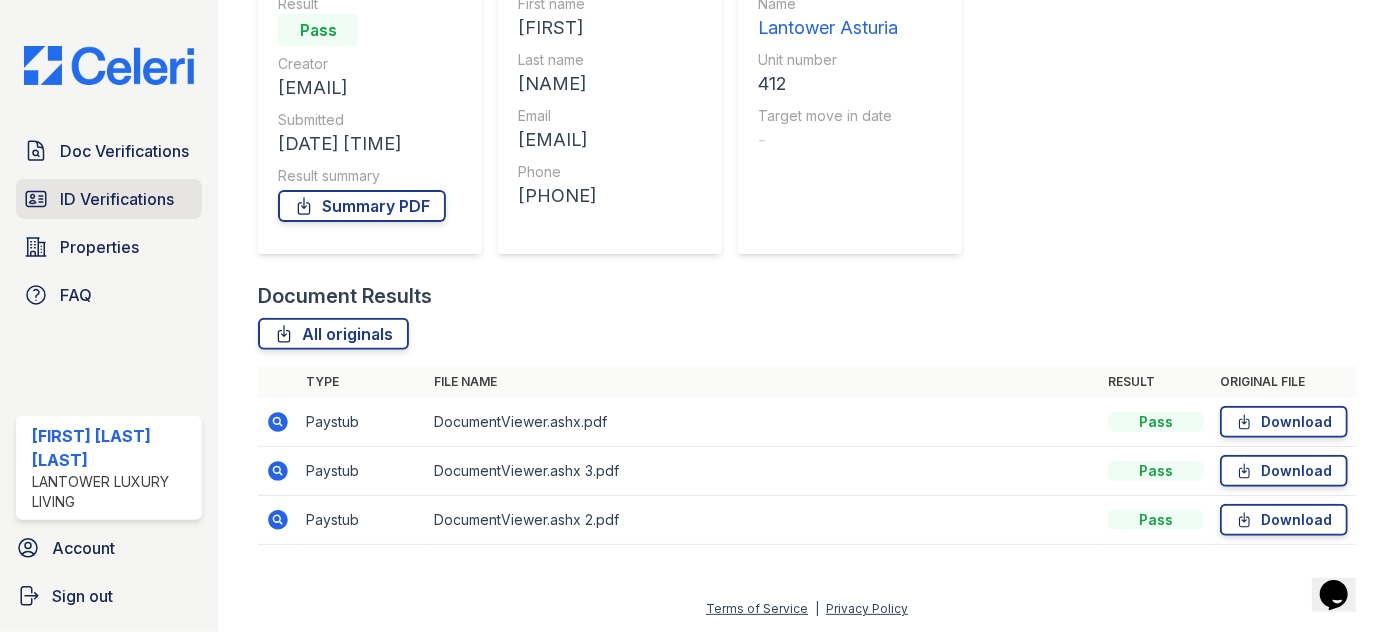 click on "ID Verifications" at bounding box center [117, 199] 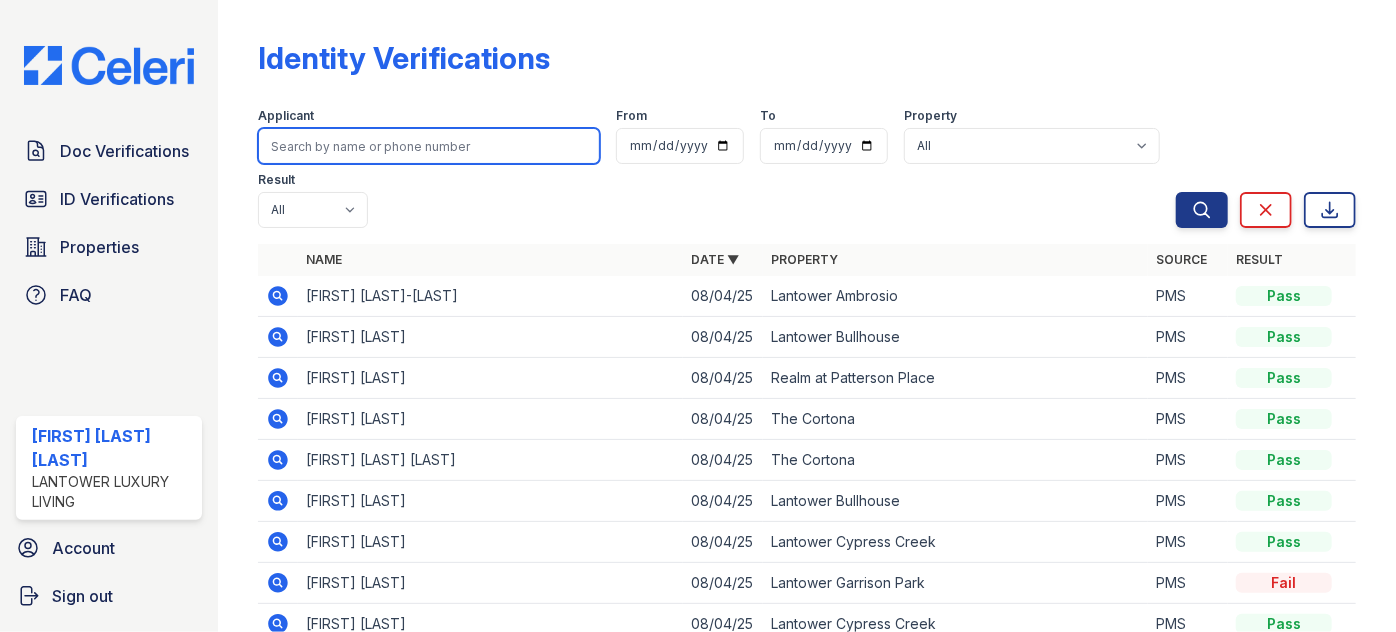click at bounding box center (429, 146) 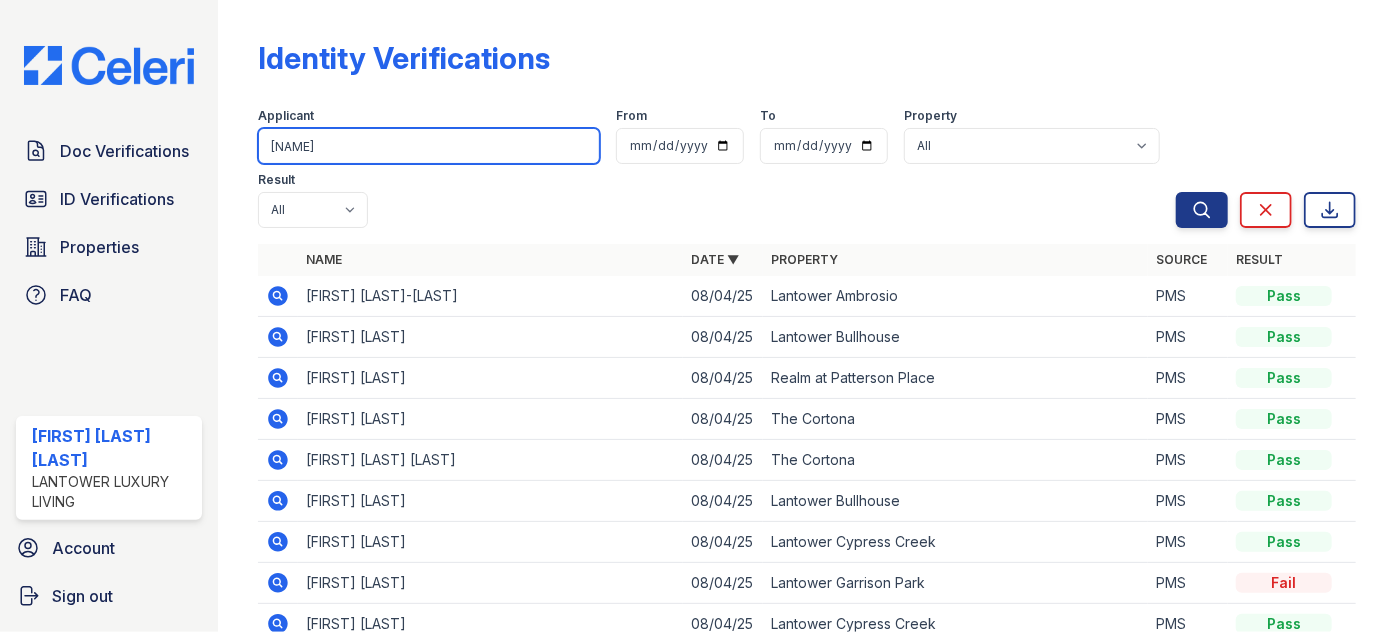 type on "volpe" 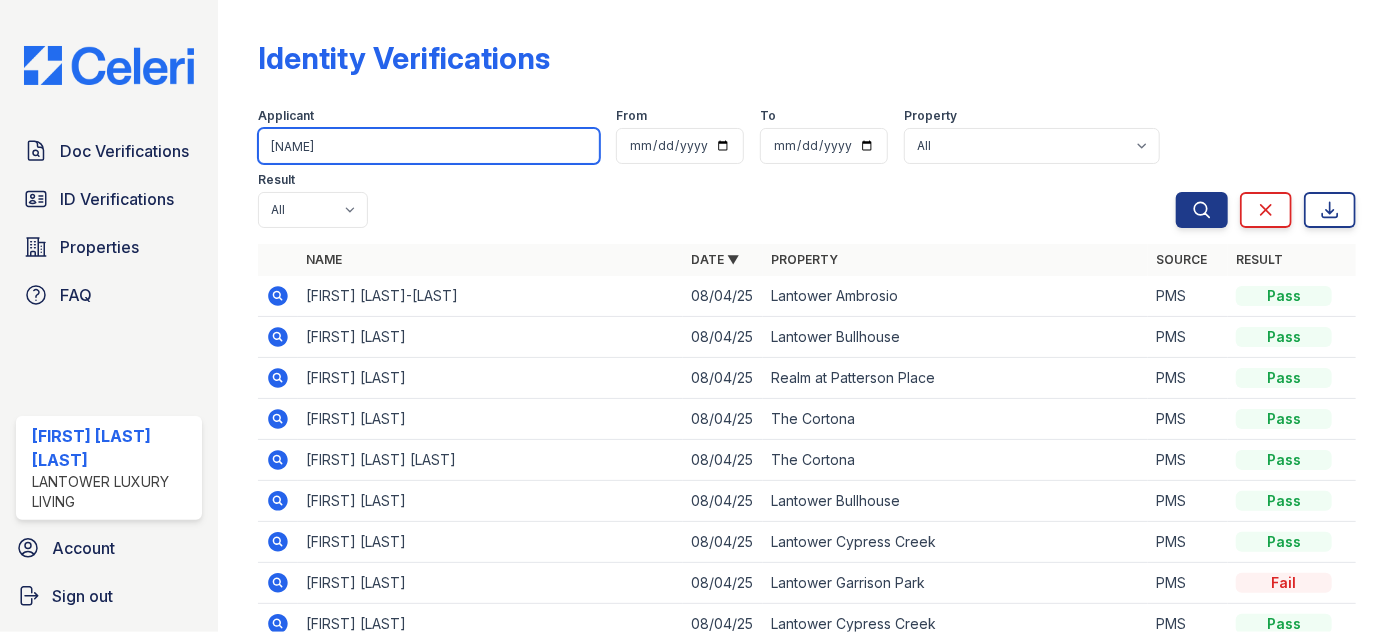 click on "Search" at bounding box center (1202, 210) 